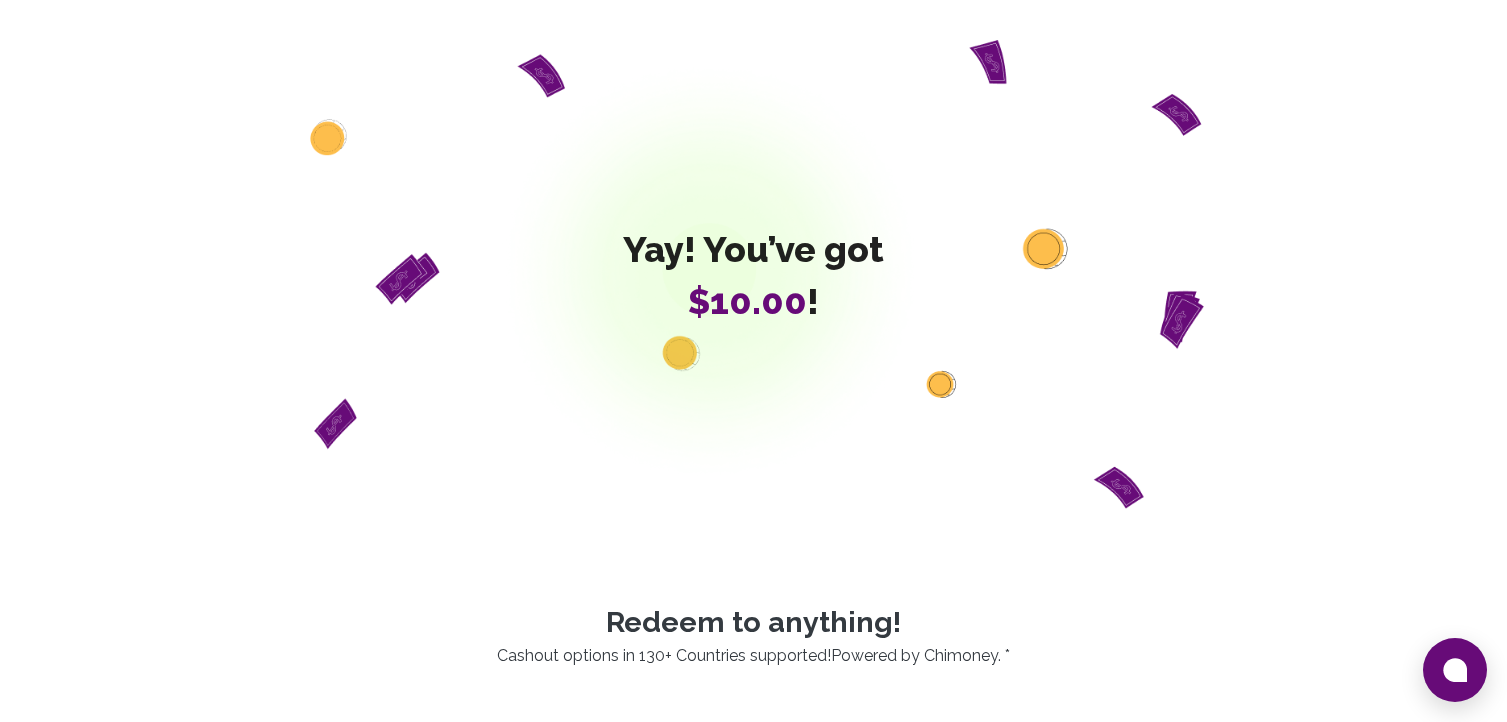 scroll, scrollTop: 0, scrollLeft: 0, axis: both 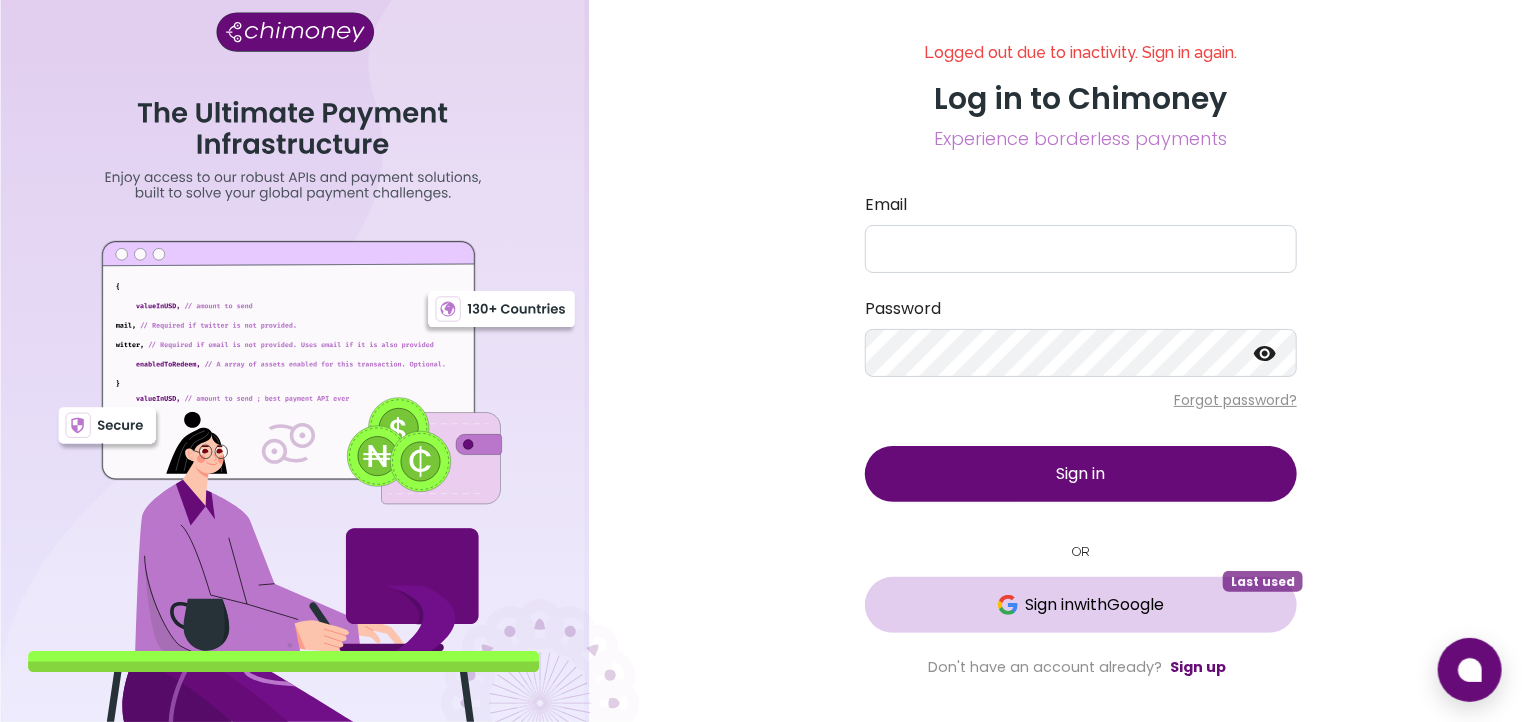 click on "Sign in  with  Google" at bounding box center [1095, 605] 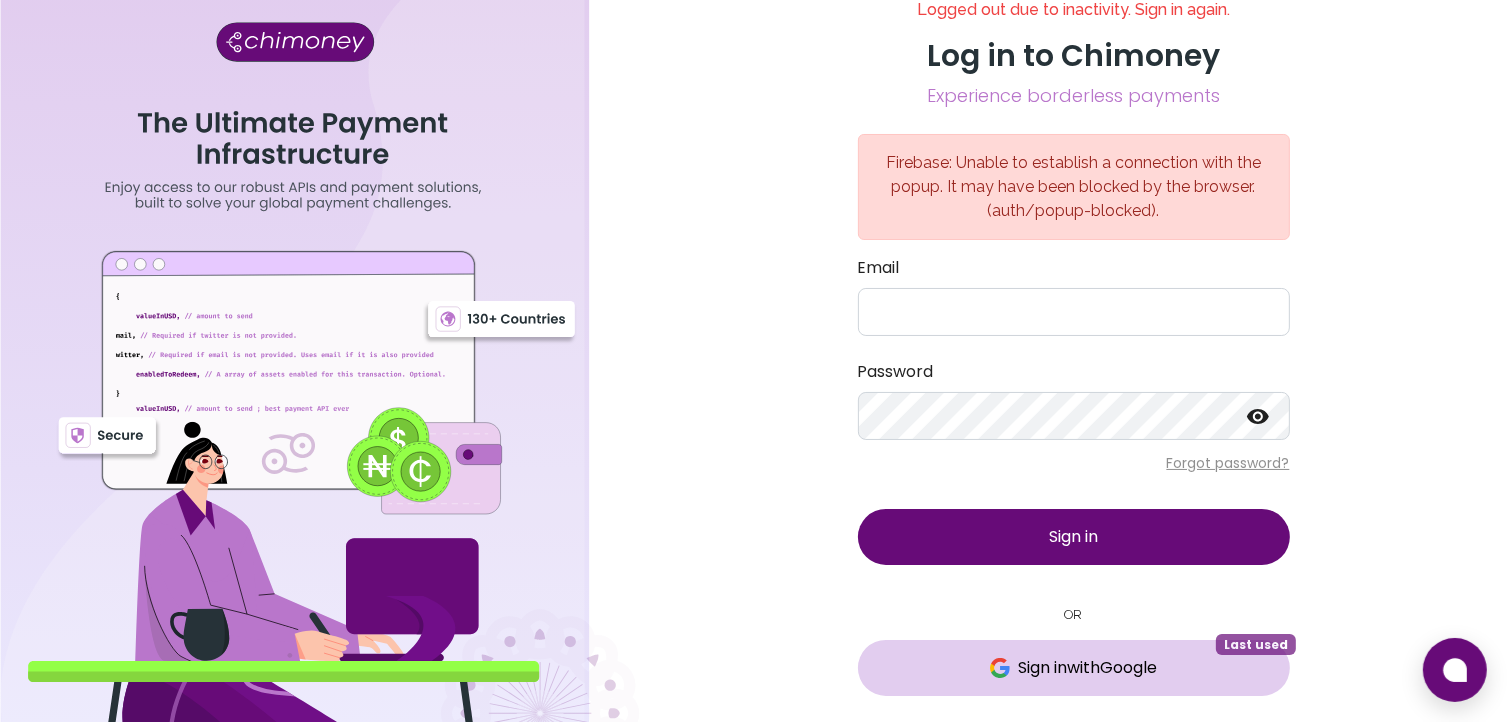 click at bounding box center (1000, 668) 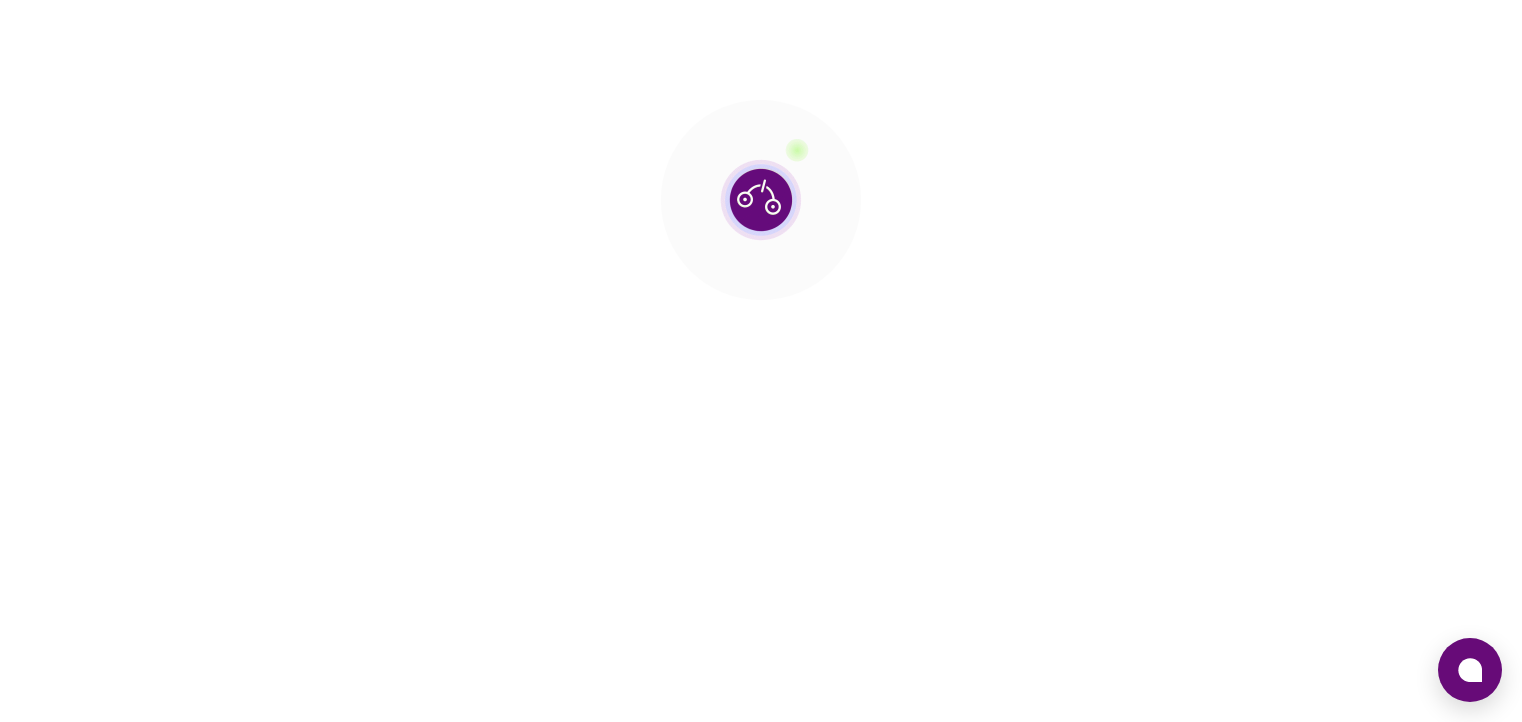 scroll, scrollTop: 0, scrollLeft: 0, axis: both 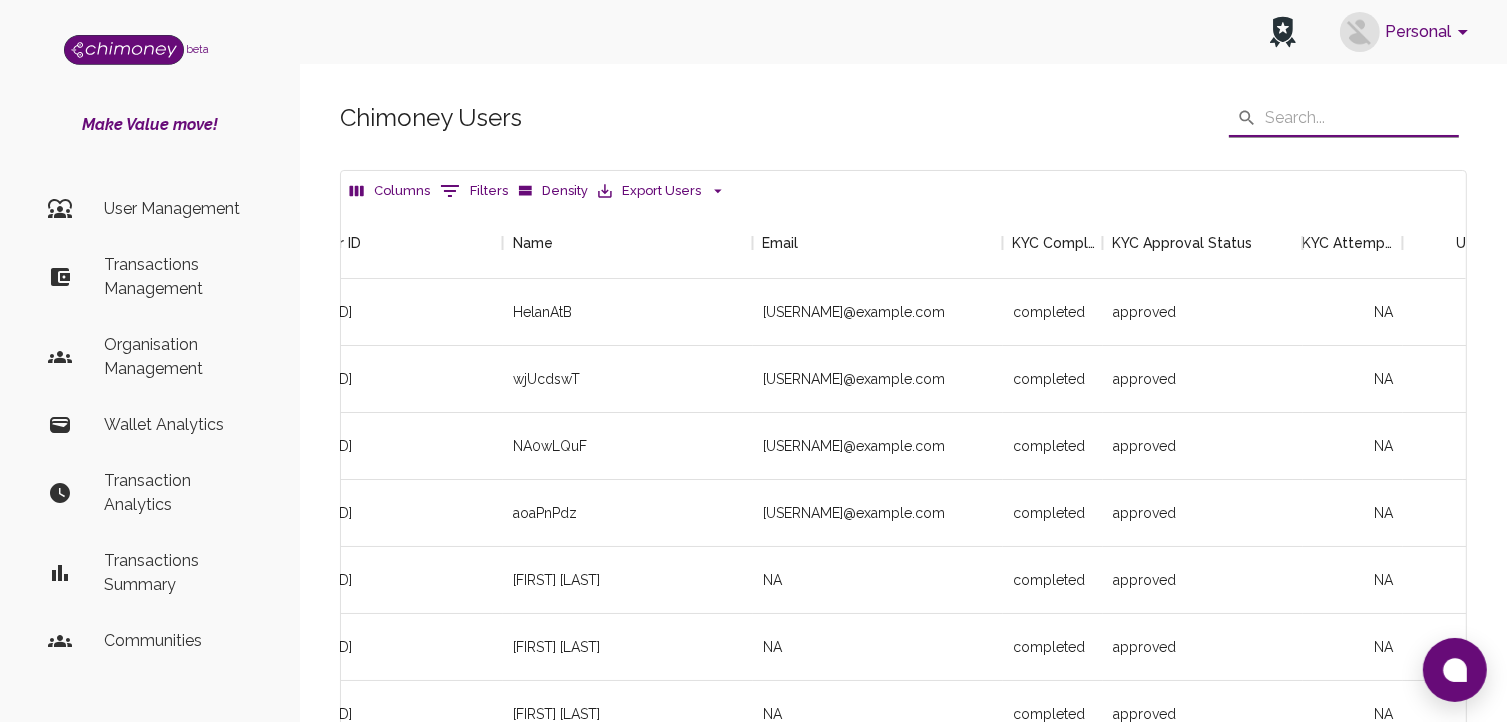 click at bounding box center (1362, 118) 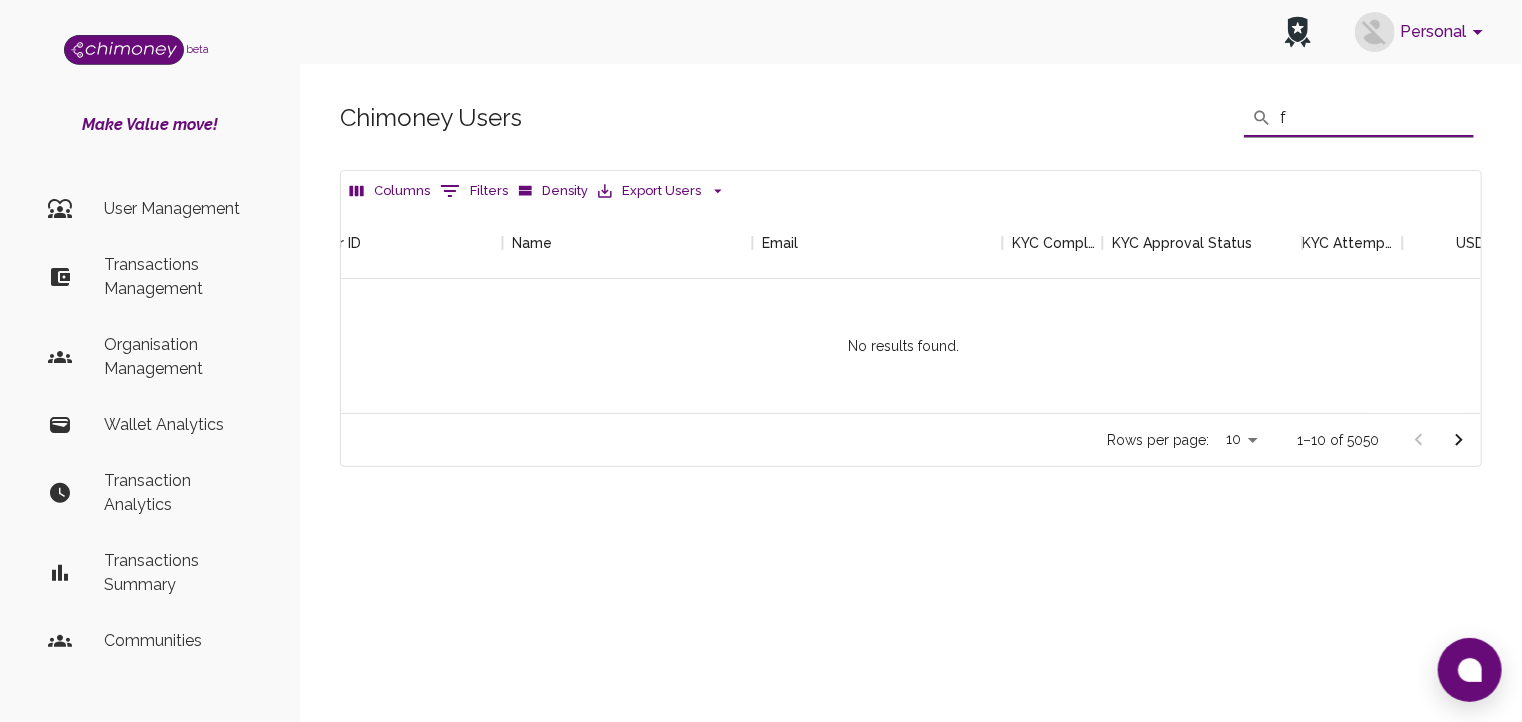 scroll, scrollTop: 205, scrollLeft: 1125, axis: both 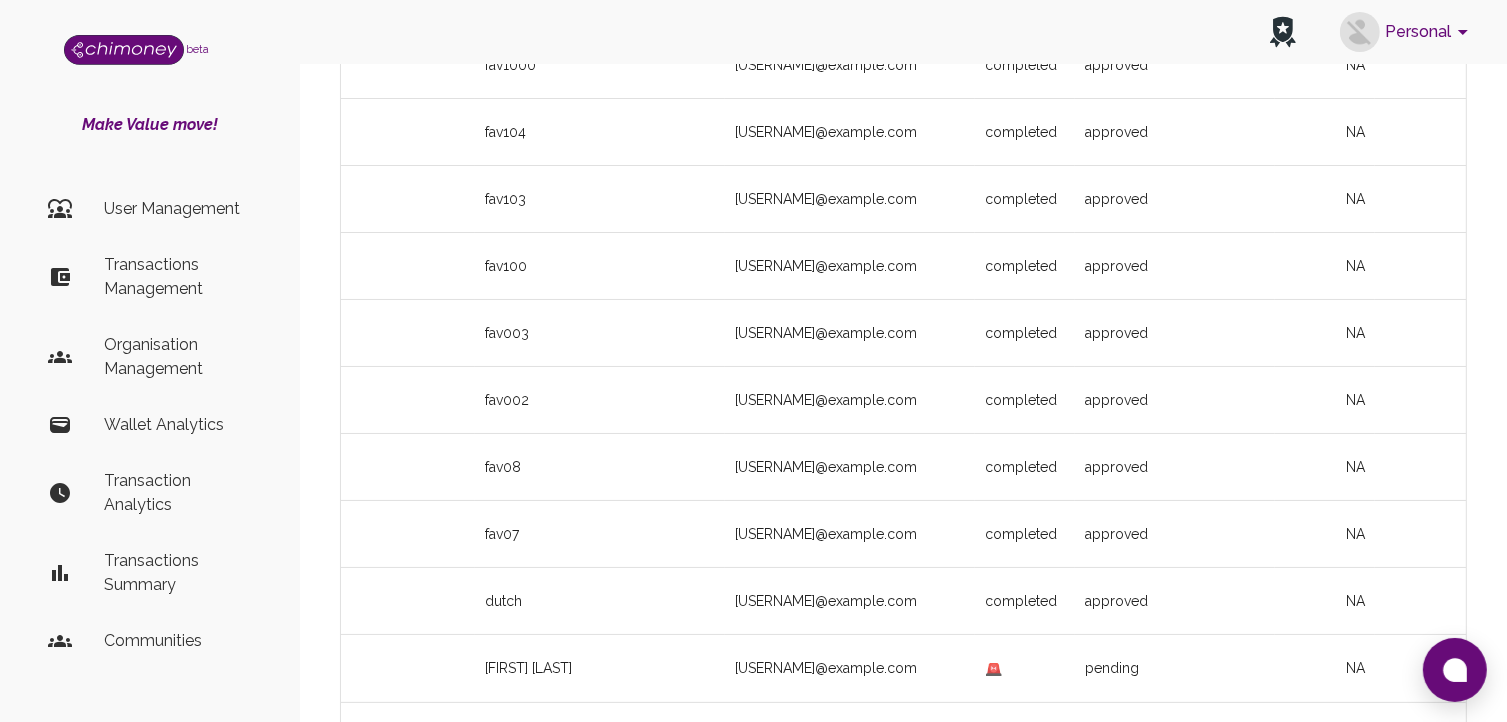 type on "fav" 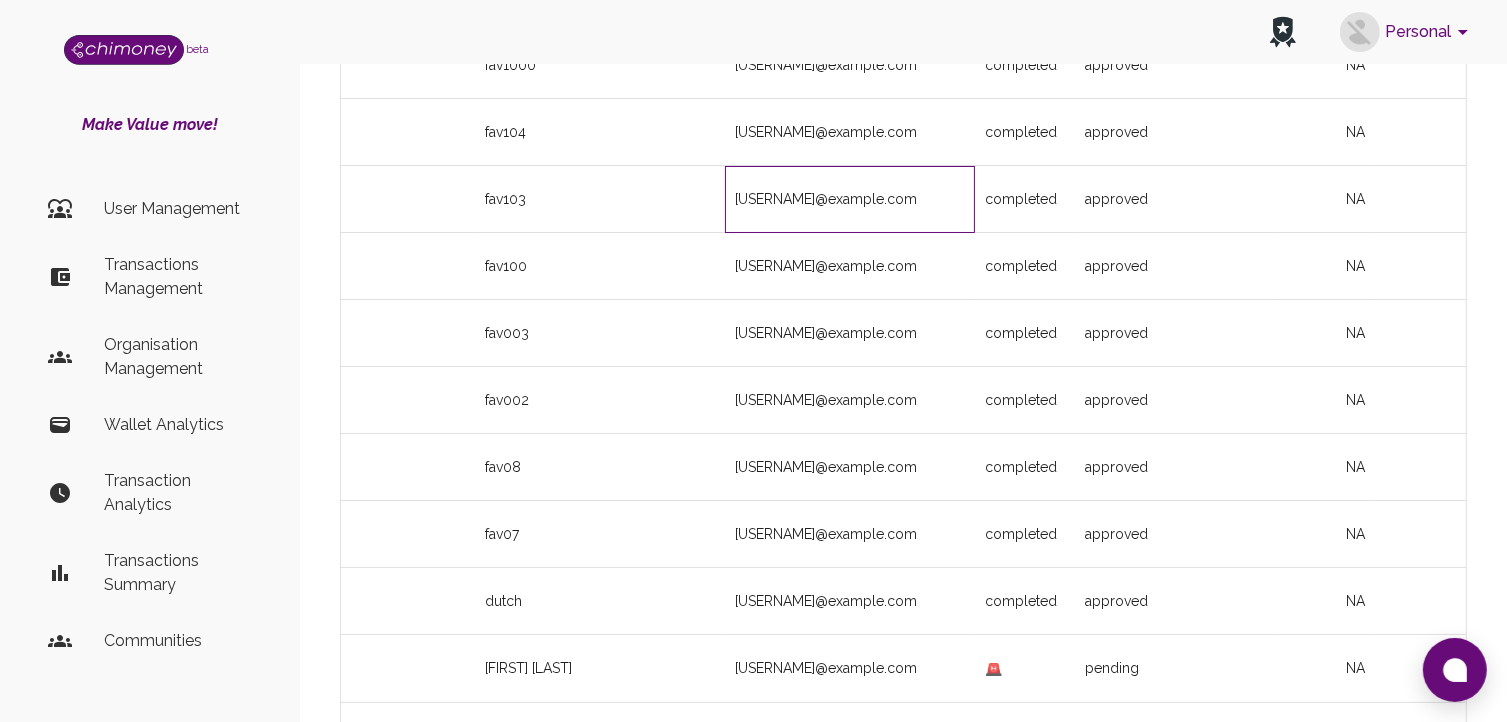 click on "favour+103@chimoney.io" at bounding box center [850, 65] 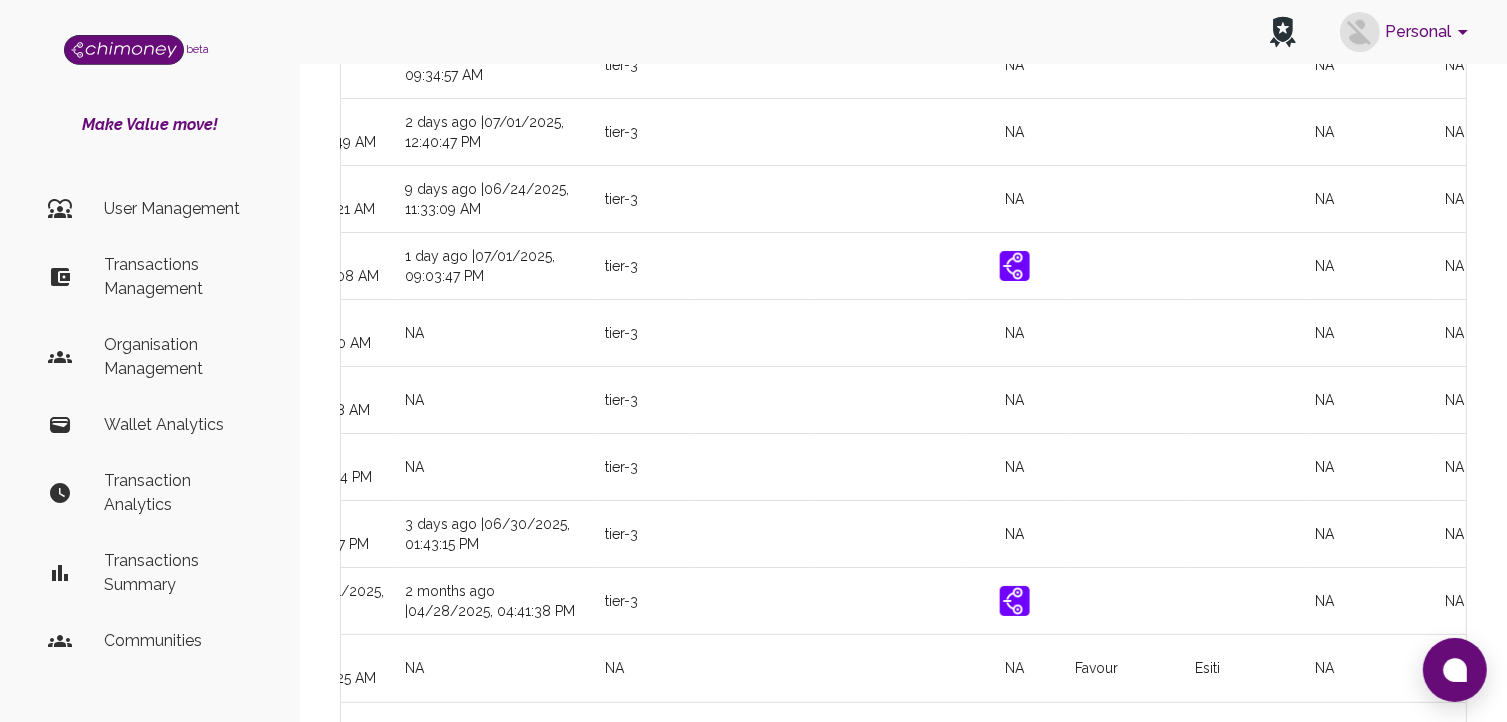 scroll, scrollTop: 0, scrollLeft: 2293, axis: horizontal 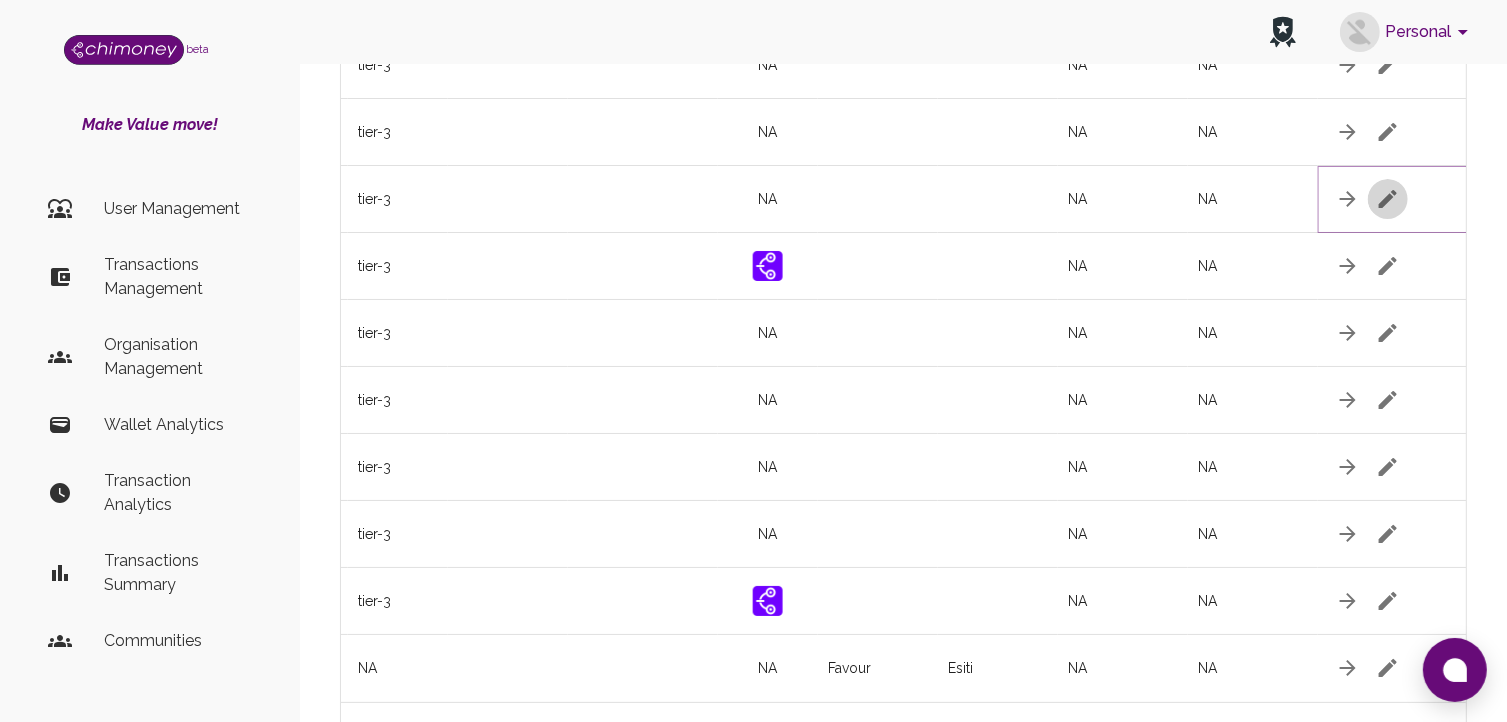 click at bounding box center (1388, 65) 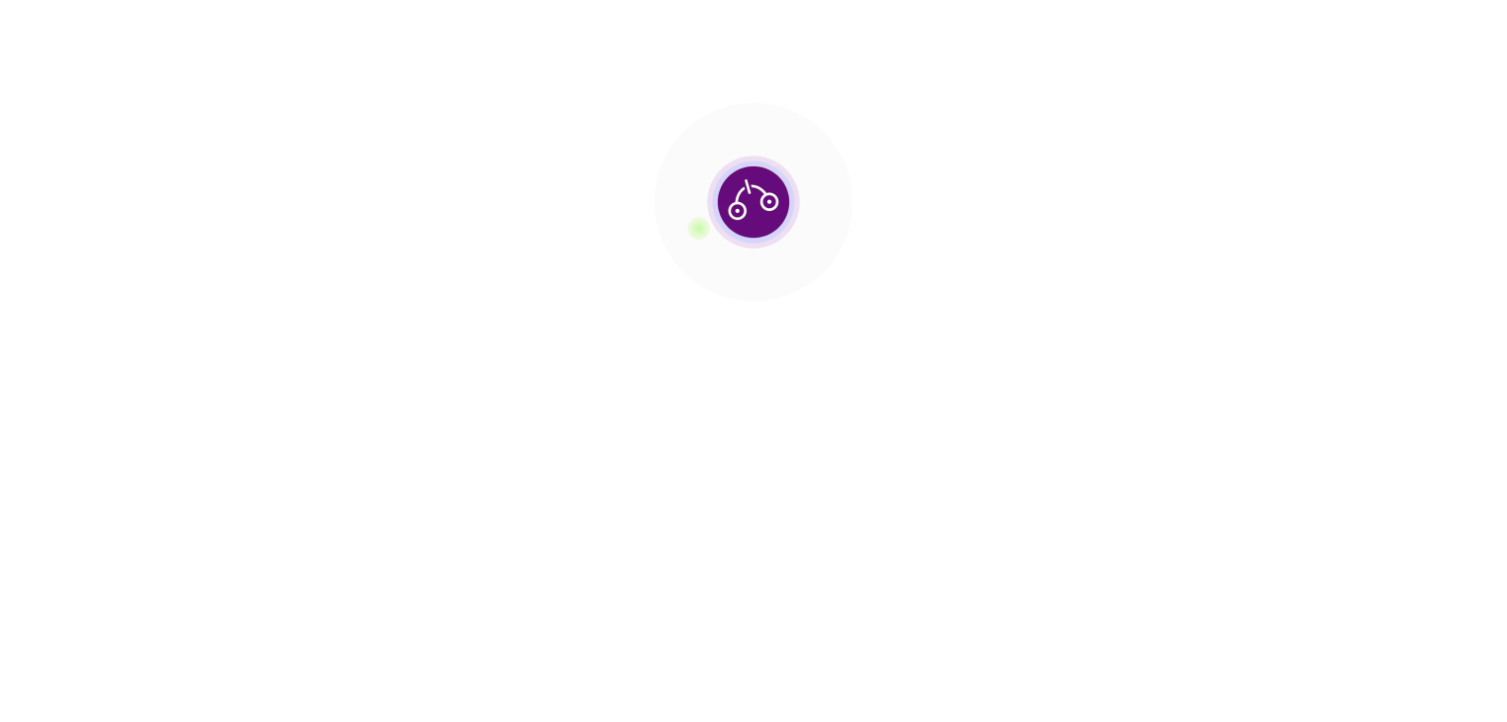 scroll, scrollTop: 0, scrollLeft: 0, axis: both 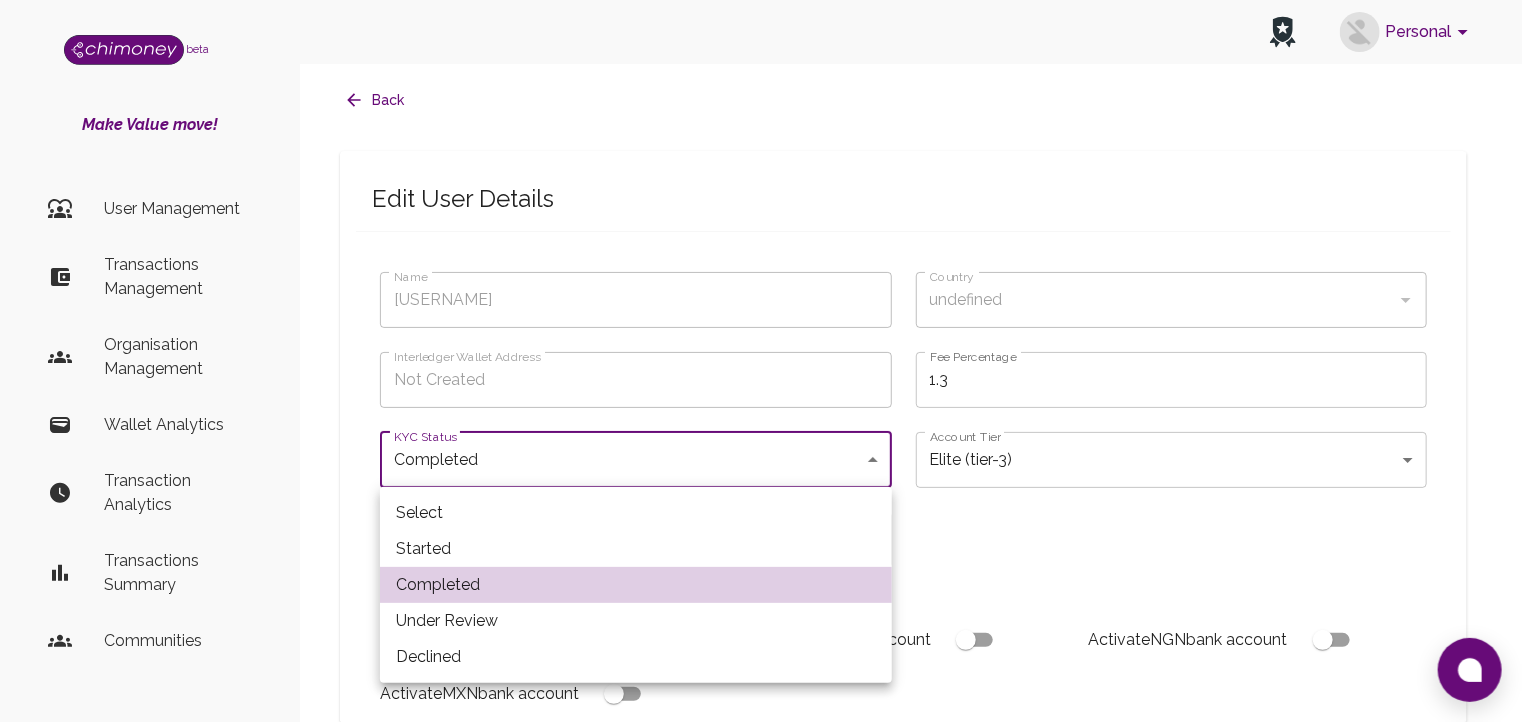 click on "Transaction Analytics
Resend Code (59s)
51
34
Manage billing
Interledger Wallet
•
Resend Code (30s)
Activate
{
"id": "[UUID]",
"preferredExchangeRate": false,
"verified": true,
"p_id": [NUMBER],
"interledgerWalletAddress": {
"USD": {
"createdAt": "2025-06-24T10:33:10.574Z",
"publicName": "[USERNAME]",
"additionalProperties": [],
"url": "https://ilp-sandbox.chimoney.com/[NUMBER]",
"status": "ACTIVE",
"asset": {
"code": "USD",
"createdAt": "2024-08-24T19:57:56.102Z",
"withdrawalThreshold": null,
"id": "[UUID]",
"scale": 2
},
"id": "[UUID]"
},
"ilpVersion": "August 23, 2024"
},
"meta": {
"locale": "en",
"email": "[EMAIL]",
"username": "[USERNAME]"
},
"approved": true,
"verification": {
"status": "completed",
"kycStatus": "under_review",
"verificationExpirationDate": "2026-06-03T07:52:21.934Z",
"country": {
"countryCode": "US",
"countryName": "United States"
}
},
"updatedDate": "2025-07-03T10:37:49.902Z",
"isScrimUser": false,
"name": "[USERNAME]",
"lastUpdatedBy": "[EMAIL]",
"subscription": {
"subscription_start_timestamp": {
"seconds": 1748937141,
"nanoseconds": 934000000
},
"id": "partner-white-glove",
"subscription_end_timestamp": {
"seconds": 1906703541,
"nanoseconds": 934000000
}
},
"feePercent": 0,
"apiUseEnabled": true,
"accountSecondCurrencies": [
"CAD",
"USD",
"NGN",
"MXN"
],
"bankDetails": {},
"parent": "[UUID]",
"uid": "[UUID]",
"tier": {
"id": "tier-3"
},
"approvals": [
{
"changedFields": [
"all"
],
"deviceTime": "6/3/2025",
"timestamp": "2025-06-03T07:52:20.325Z"
},
{
"changedFields": [
"interledgerWalletEnabled"
],
"locationData": {
"region": "[REGION]",
"calling_code": "234",
"postal": "",
"city": "[CITY]",
"country_code": "NG",
"longitude": 7.0498442,
"region_code": "RI",
"is_eu": false,
"country": "[COUNTRY]",
"continent_code": "AF",
"ip": "[IP_ADDRESS]",
"latitude": 4.815554
},
"deviceInfo": {
"screen_resolution": "1536x864"
},
"timestamp": "2025-06-24T10:33:07.431Z",
"deviceTime": "6/24/2025",
"ipAddress": "[IP_ADDRESS]",
"browserInfo": {
"user_agent": "[USER_AGENT]",
"language": "en-US"
},
"browser": "[USER_AGENT]",
"approver": "[USER_ID]"
},
{
"deviceTime": "7/3/2025",
"approver": "[USER_ID]",
"timestamp": "2025-07-03T10:37:48.887Z",
"ipAddress": "[IP_ADDRESS]",
"browserInfo": {
"user_agent": "[USER_AGENT]",
"language": "en-US"
},
"deviceInfo": {
"screen_resolution": "1536x864"
},
"browser": "[USER_AGENT]",
"changedFields": [
"verification.kycStatus"
],
"locationData": {
"continent_code": "AF",
"calling_code": "234",
"country": "[COUNTRY]",
"postal": "8600-000",
"country_code": "NG",
"city": "[CITY]",
"longitude": 3.3792057,
"is_eu": false,
"latitude": 6.5243793,
"ip": "[IP_ADDRESS]",
"region": "[REGION]",
"region_code": "LA"
}
}
],
"verificationUpdate": true,
"email": "[EMAIL]",
"joinDate": "2025-06-03T07:52:21.934Z",
"subAccount": true,
"interledgerWalletEnabled": true,
"points": [NUMBER],
"badges": [
"payment-innovator",
"first-payout"
],
"createdDate": "2025-06-03T07:52:21.924Z"
}" at bounding box center (761, 759) 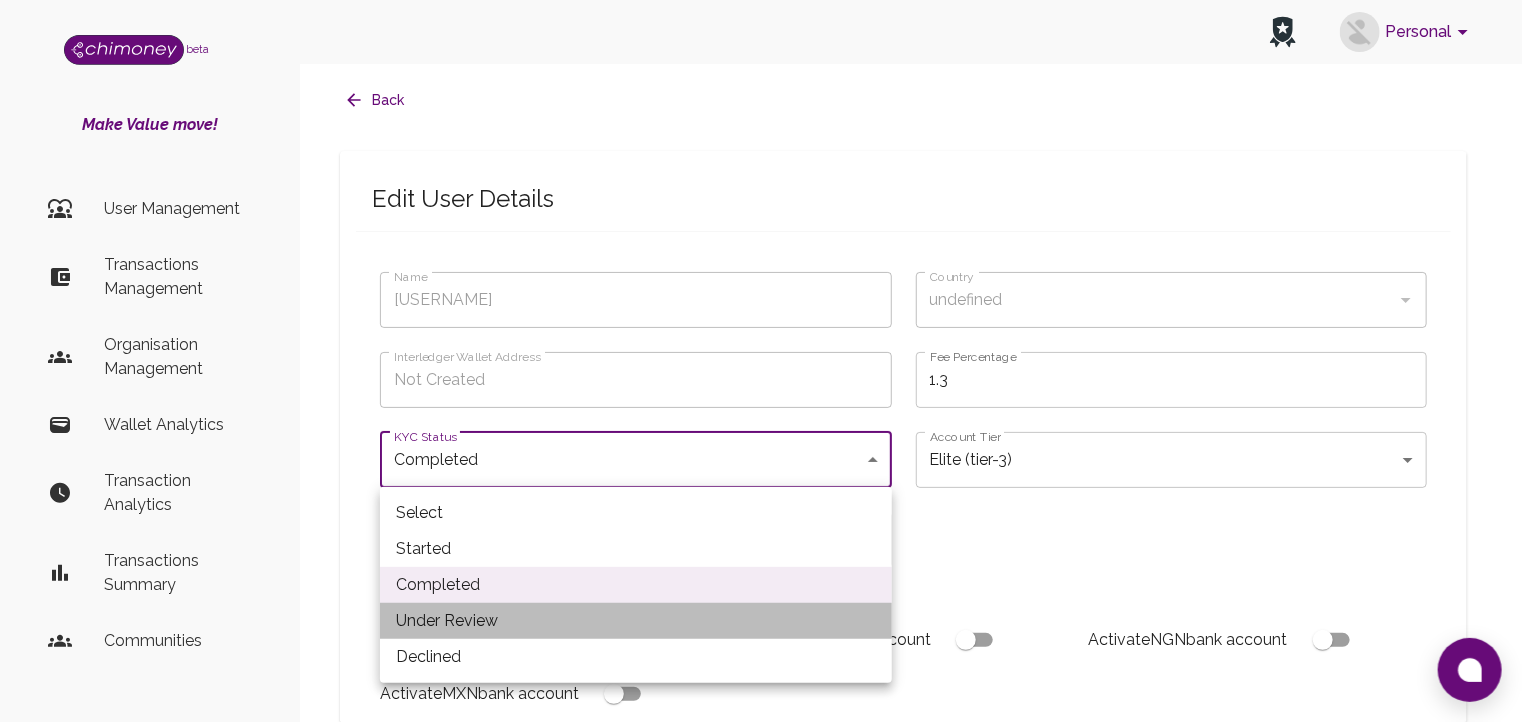click on "Under Review" at bounding box center [636, 621] 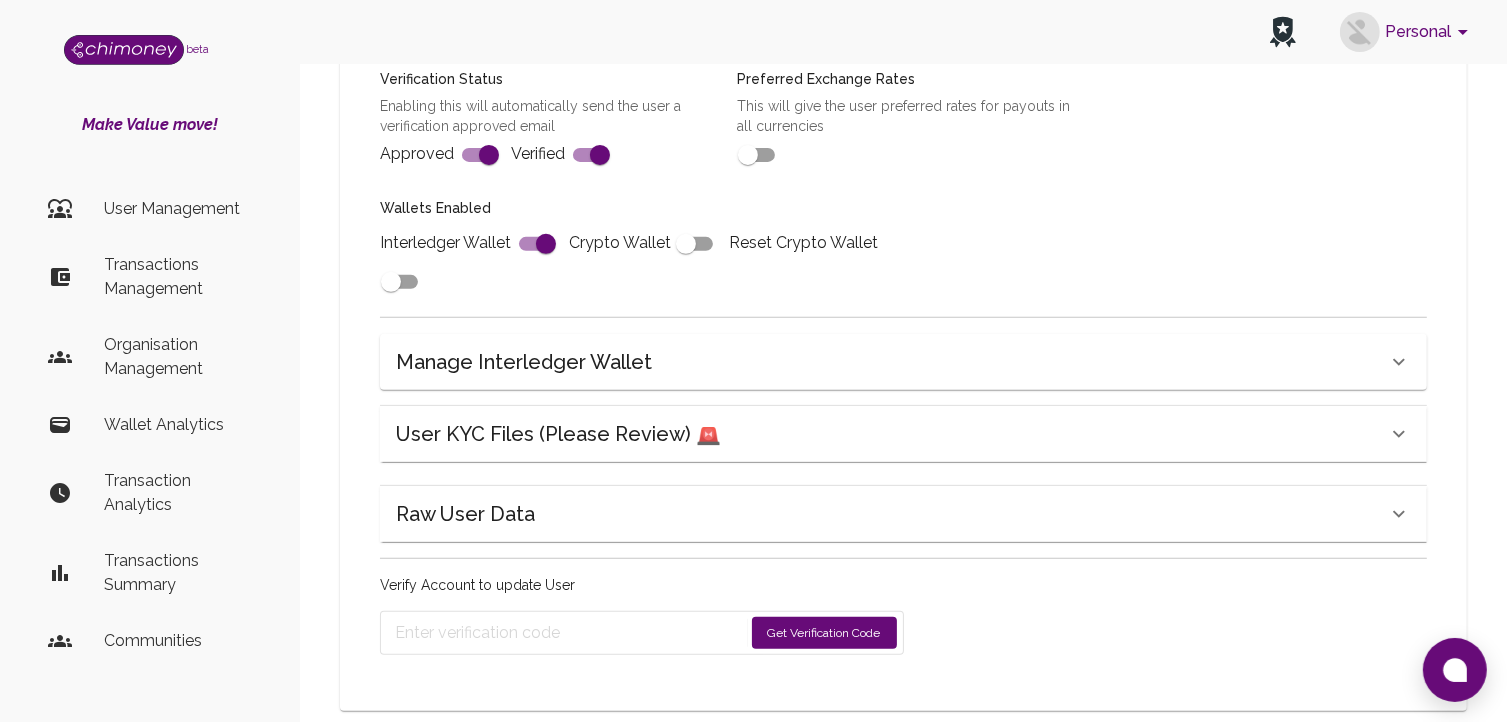 scroll, scrollTop: 795, scrollLeft: 0, axis: vertical 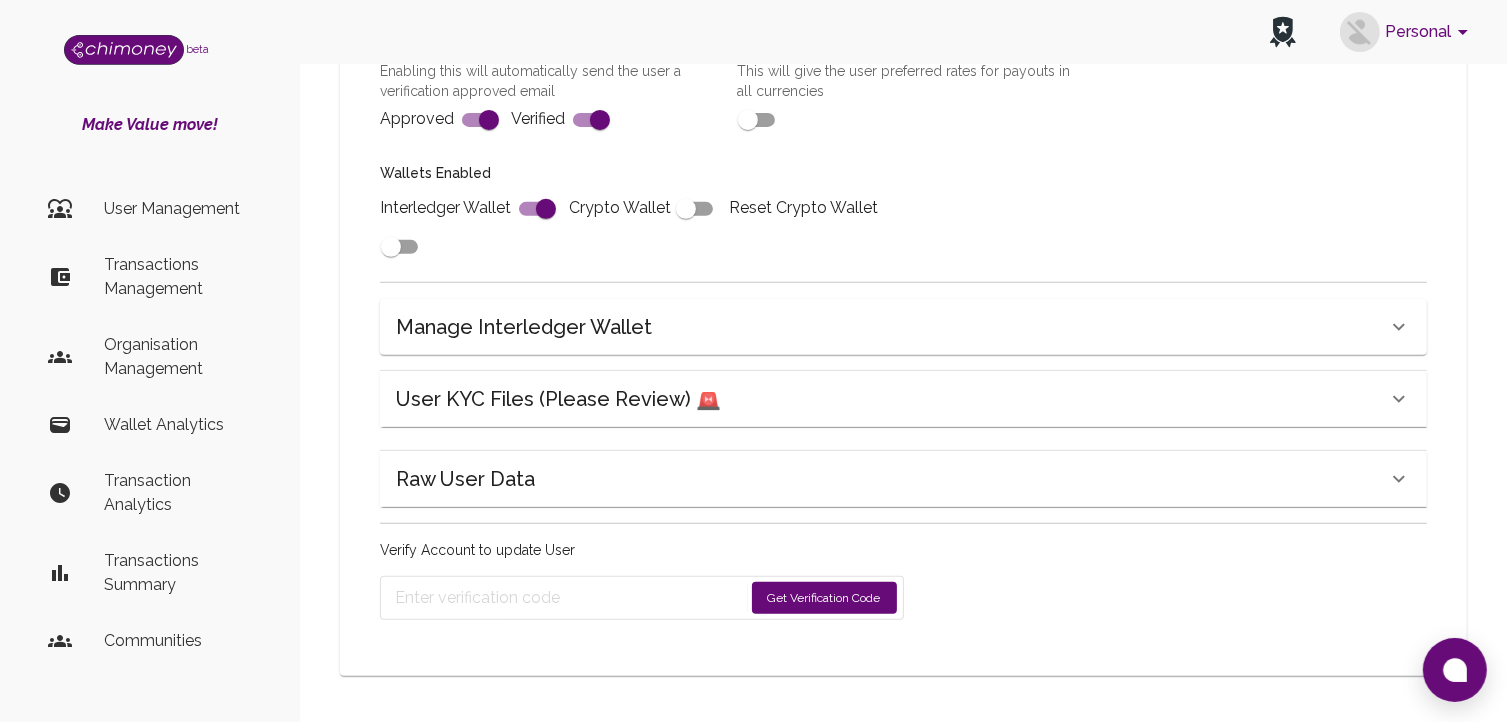 click on "Get Verification Code" at bounding box center [824, 598] 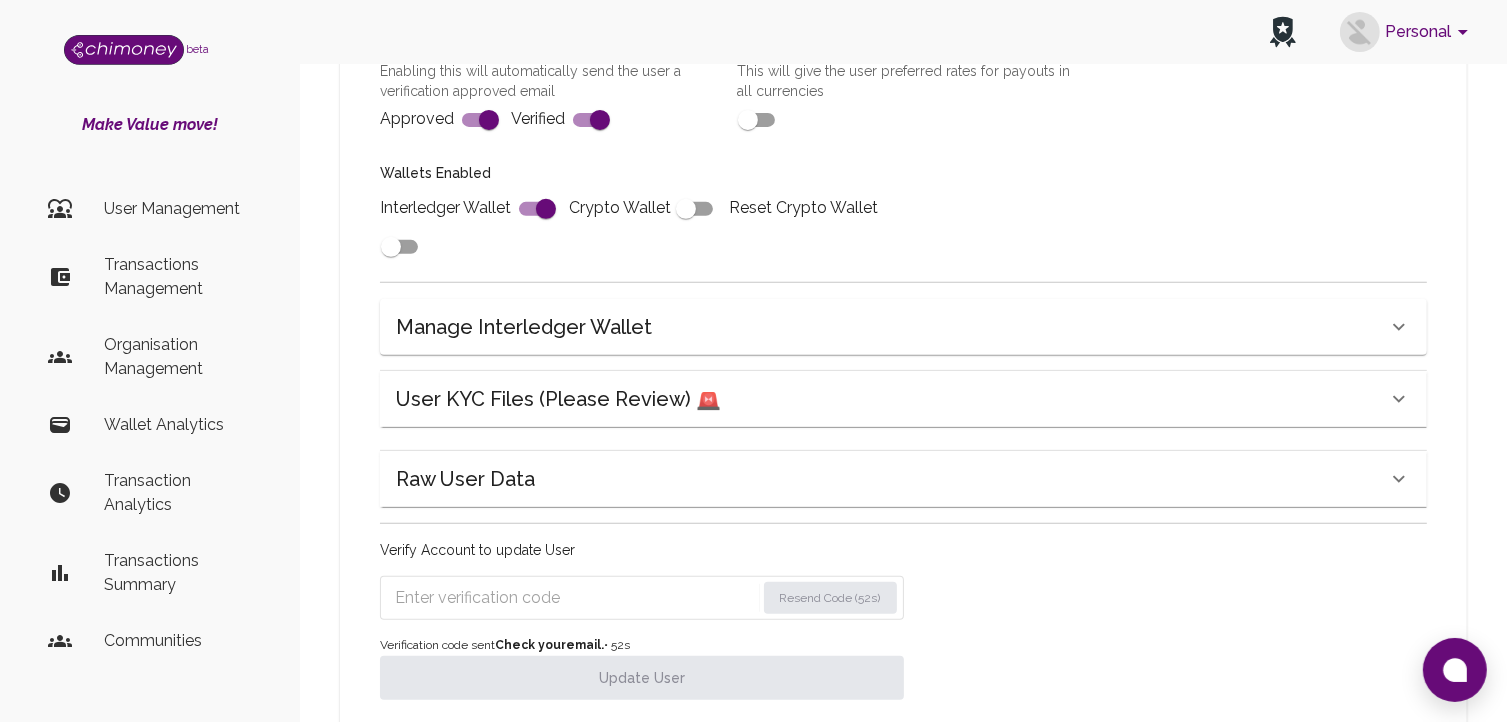 click at bounding box center [575, 598] 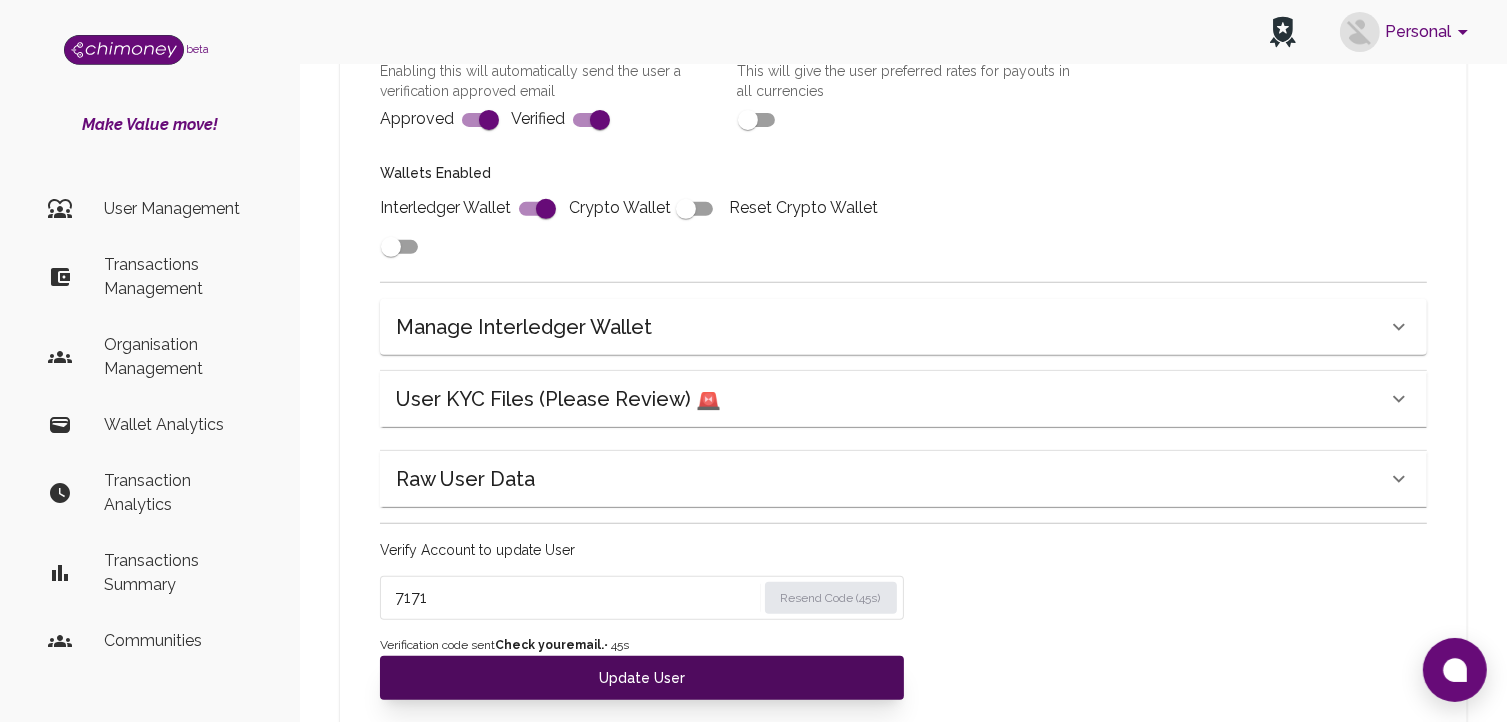 click on "Update User" at bounding box center (642, 678) 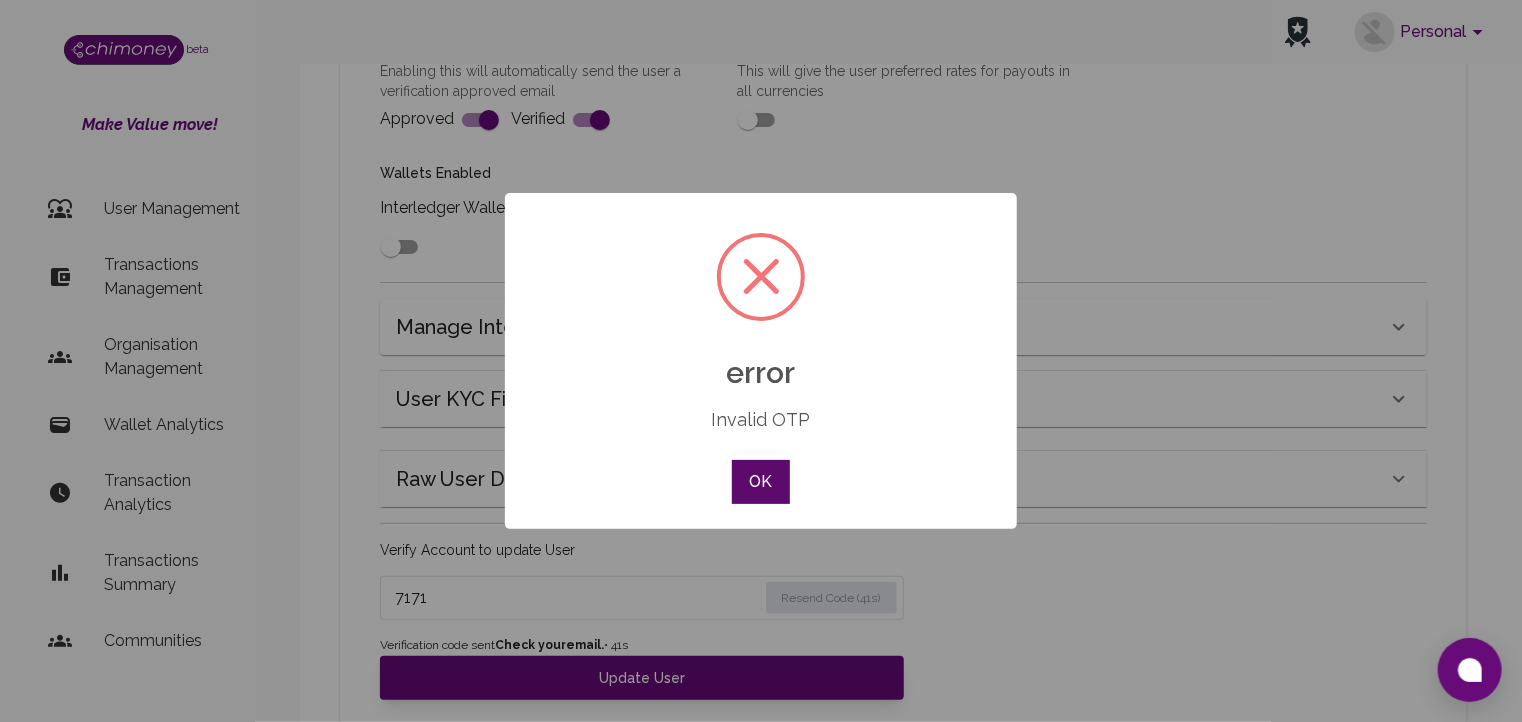 click on "OK" at bounding box center (761, 482) 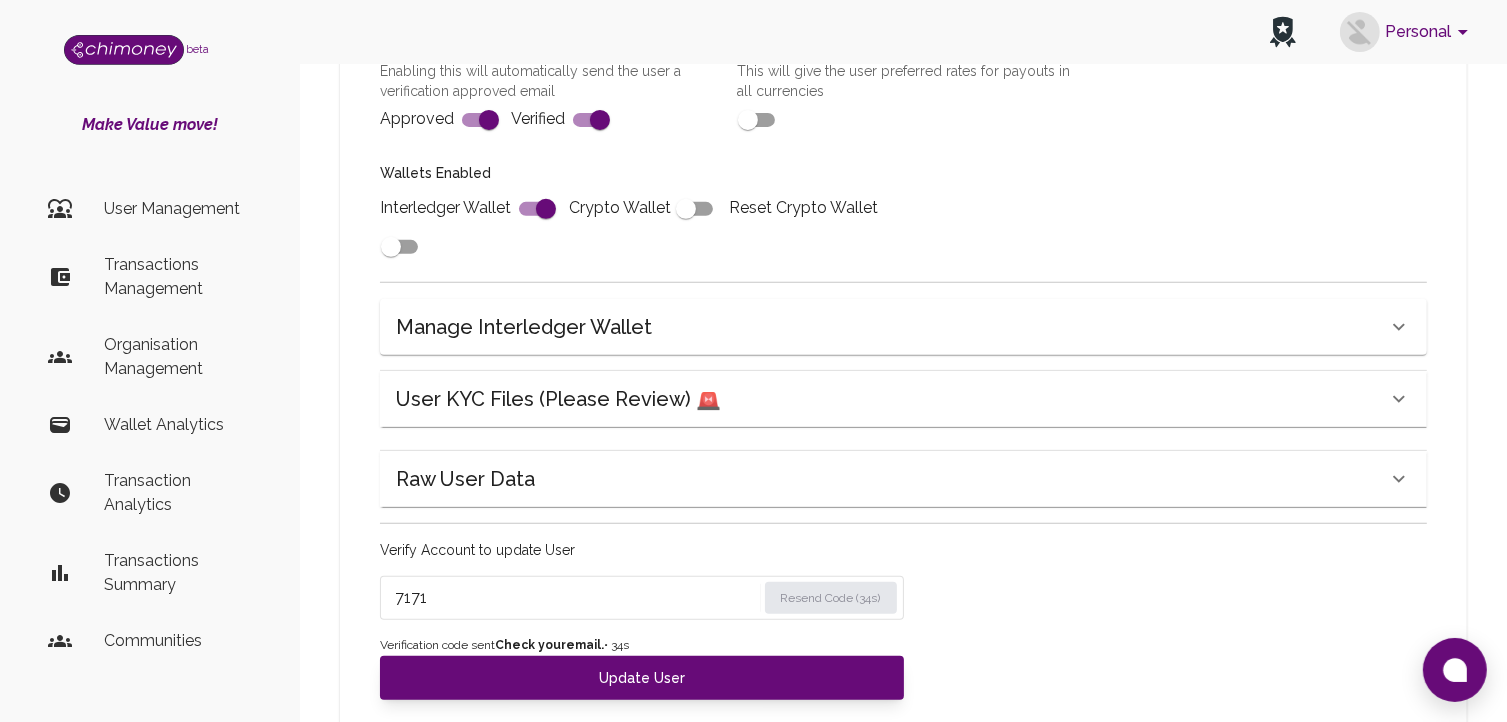 click on "7171" at bounding box center (575, 598) 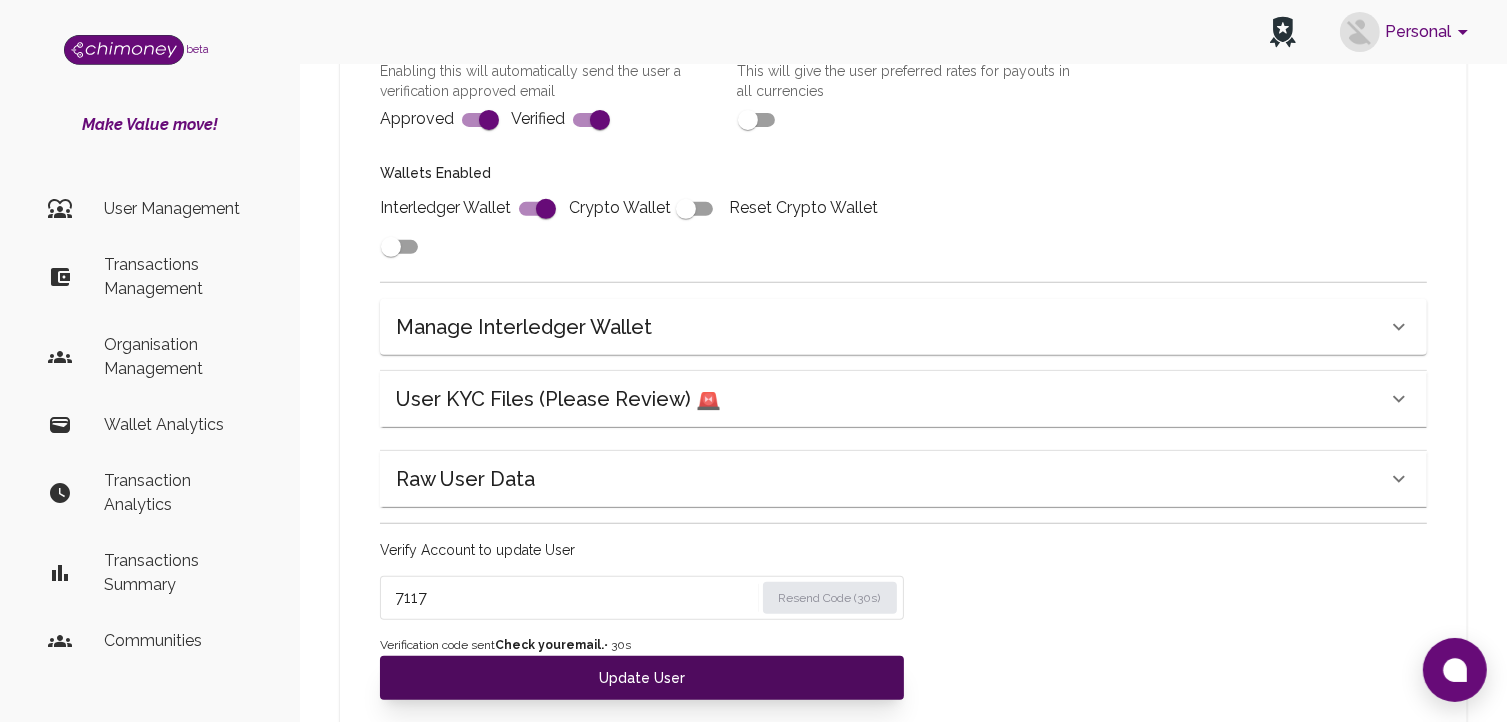 type on "7117" 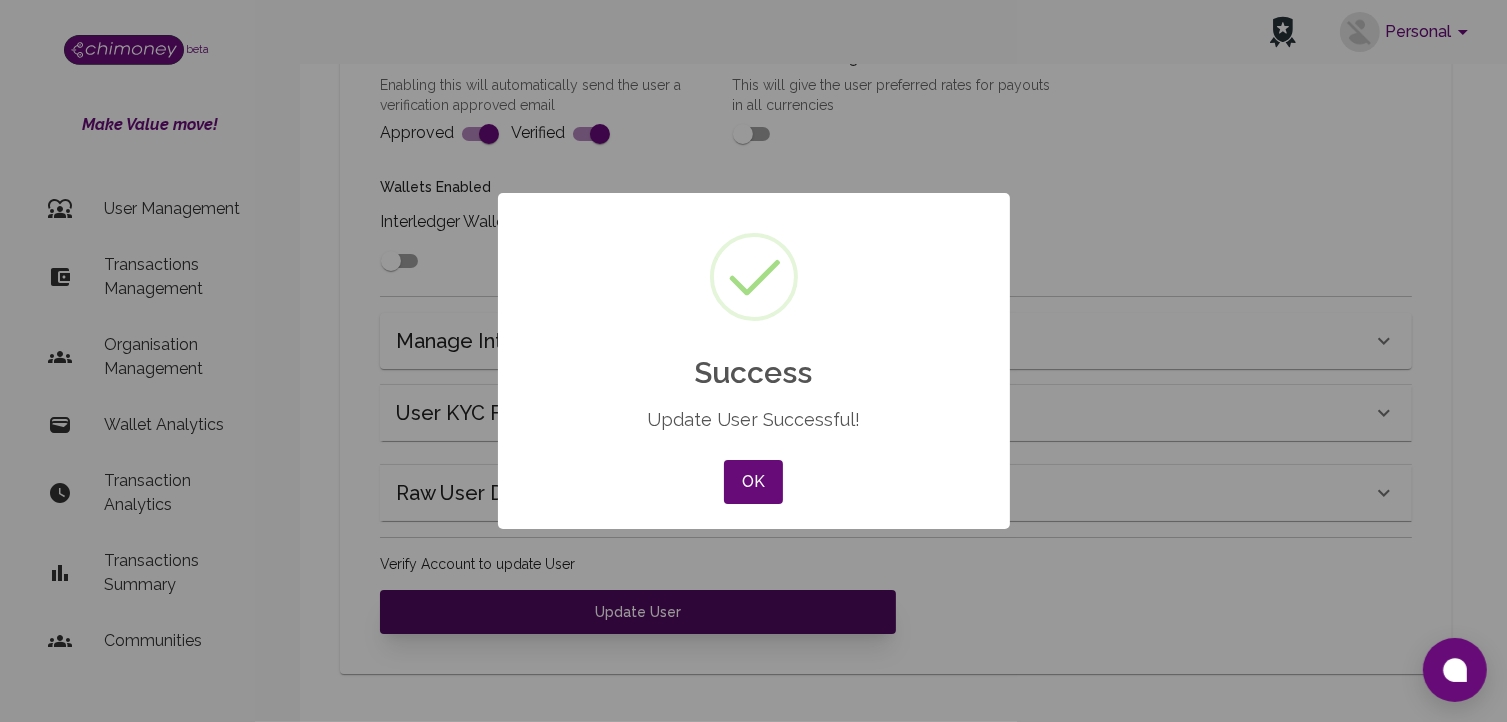 scroll, scrollTop: 780, scrollLeft: 0, axis: vertical 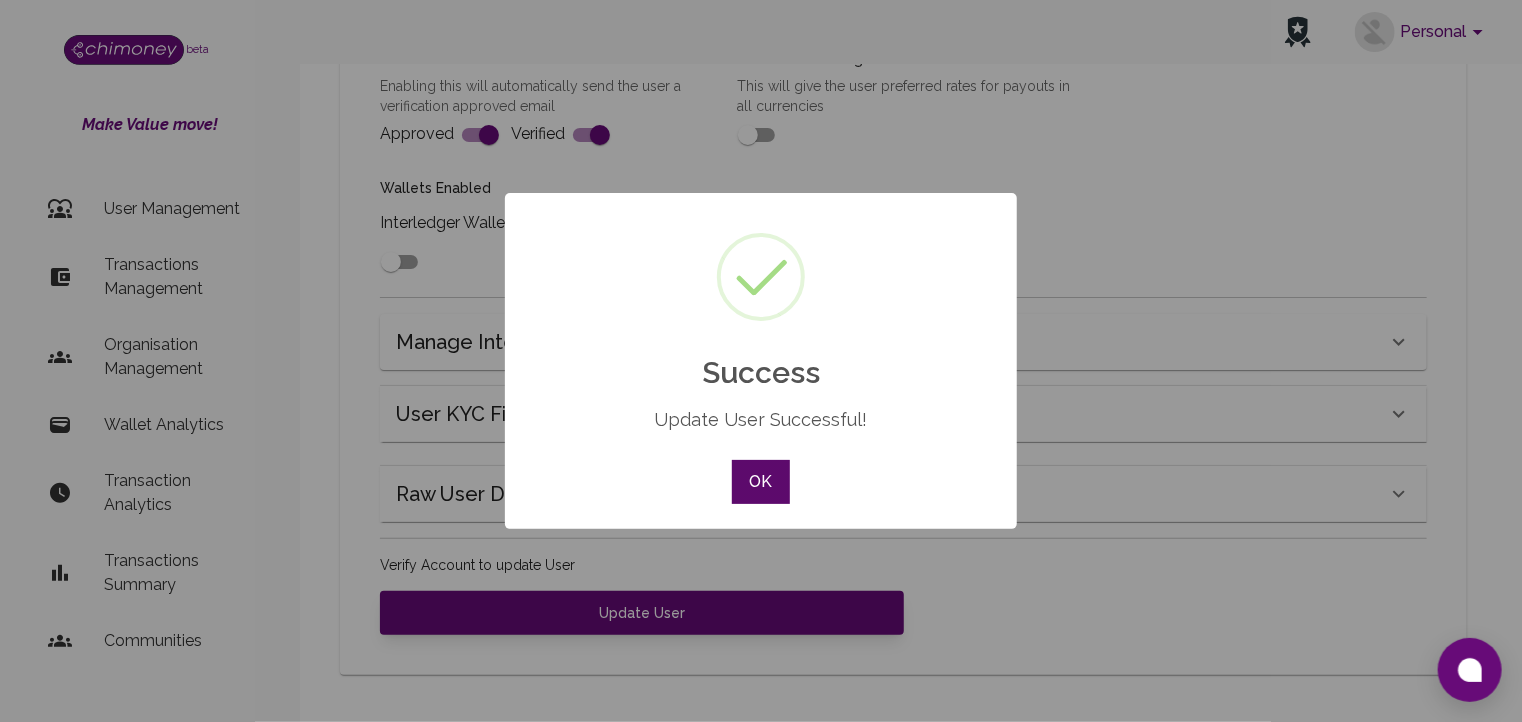 click on "OK" at bounding box center [761, 482] 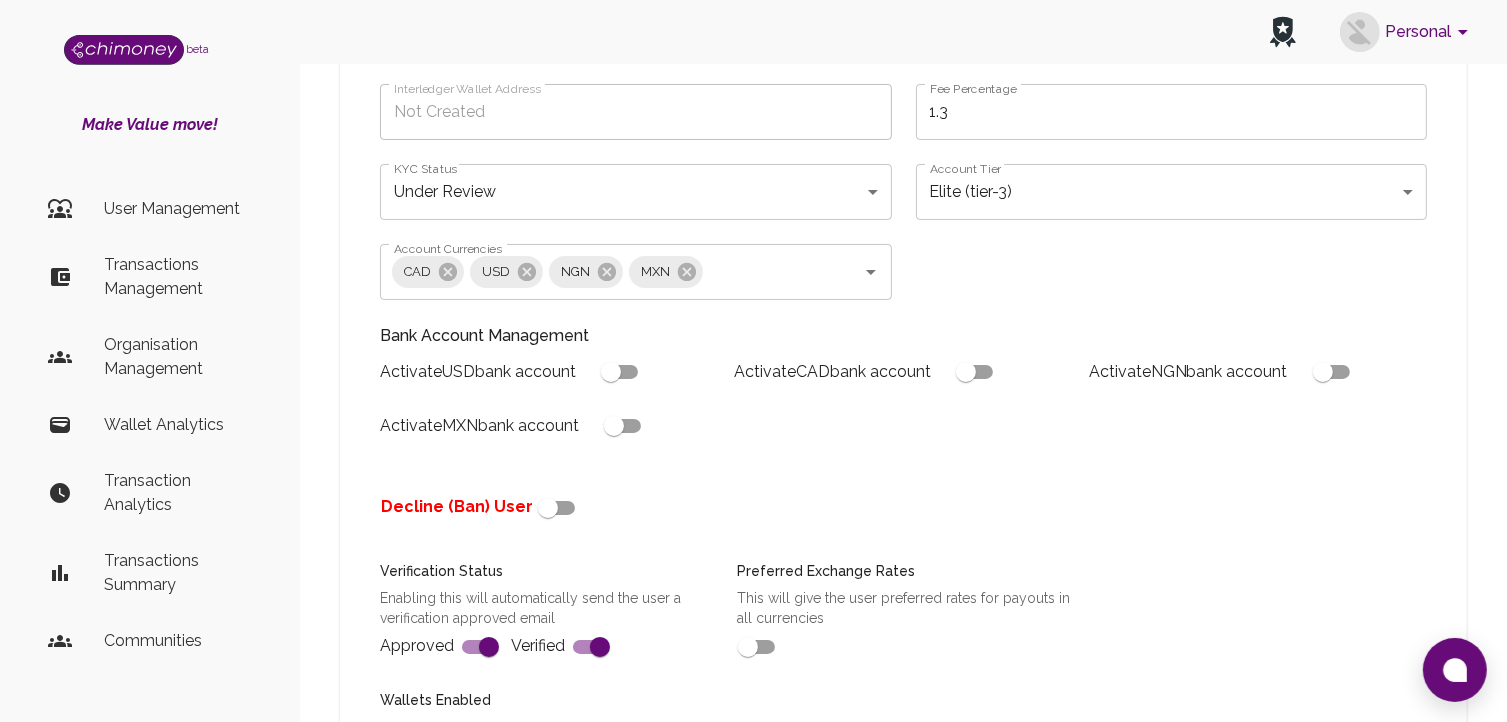 scroll, scrollTop: 266, scrollLeft: 0, axis: vertical 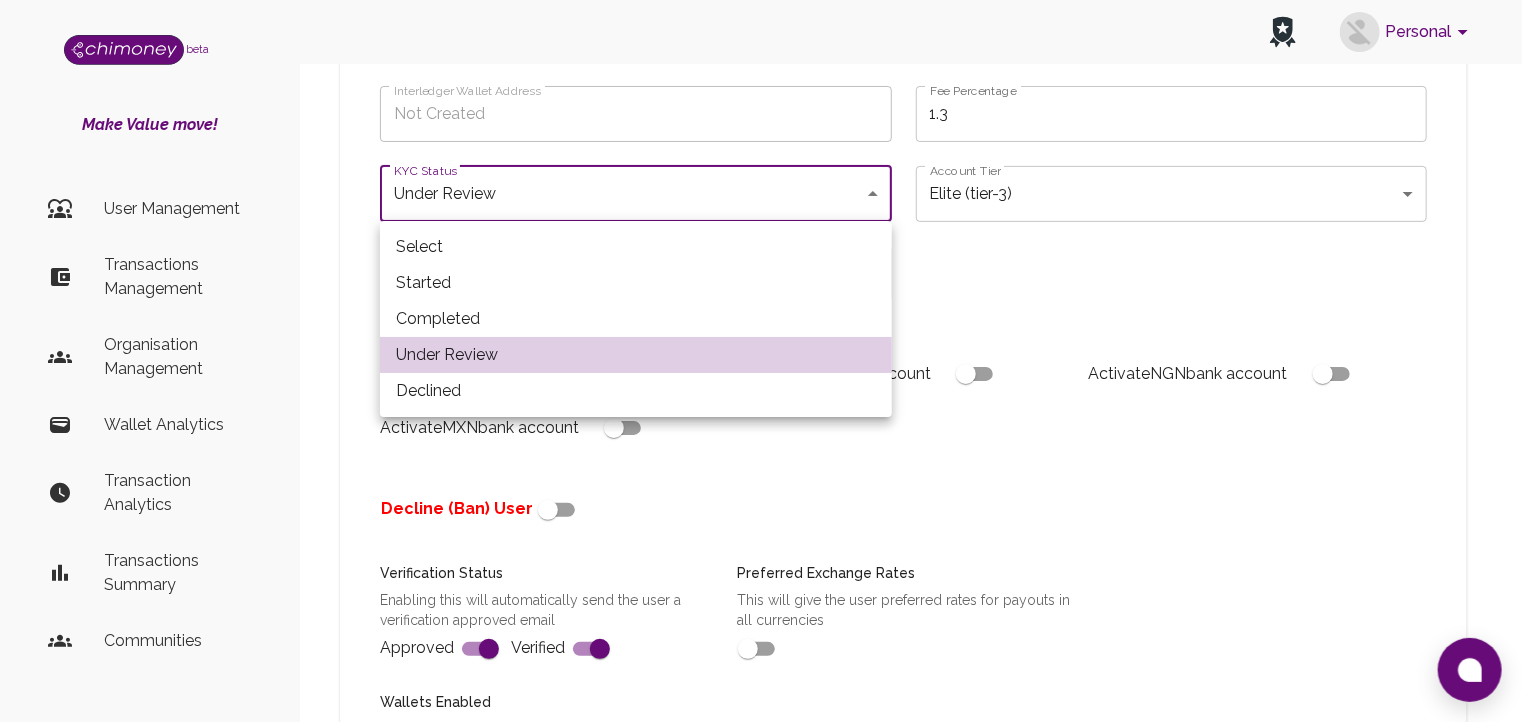 click on "Personal beta Make Value move! User Management Transactions Management Organisation Management Wallet Analytics Transaction Analytics Transactions Summary Communities Dashboard © 2025 Chi Technologies Inc. Back Edit User Details Name [USERNAME] Name Country [COUNTRY] Country Interledger Wallet Address Not Created Interledger Wallet Address Fee Percentage 1.3 Fee Percentage KYC Status Under Review under_review KYC Status Account Tier Elite (tier-3) tier-3 Account Tier Account Currencies CAD USD NGN MXN Account Currencies Bank Account Management Activate USD bank account Activate CAD bank account Activate NGN bank account Activate MXN bank account Decline (Ban) User Verification Status Enabling this will automatically send the user a verification approved email Approved Verified Preferred Exchange Rates This will give the user preferred rates for payouts in all currencies Wallets Enabled Interledger Wallet Crypto Wallet Reset Crypto Wallet Manage Interledger Wallet ." at bounding box center [761, 525] 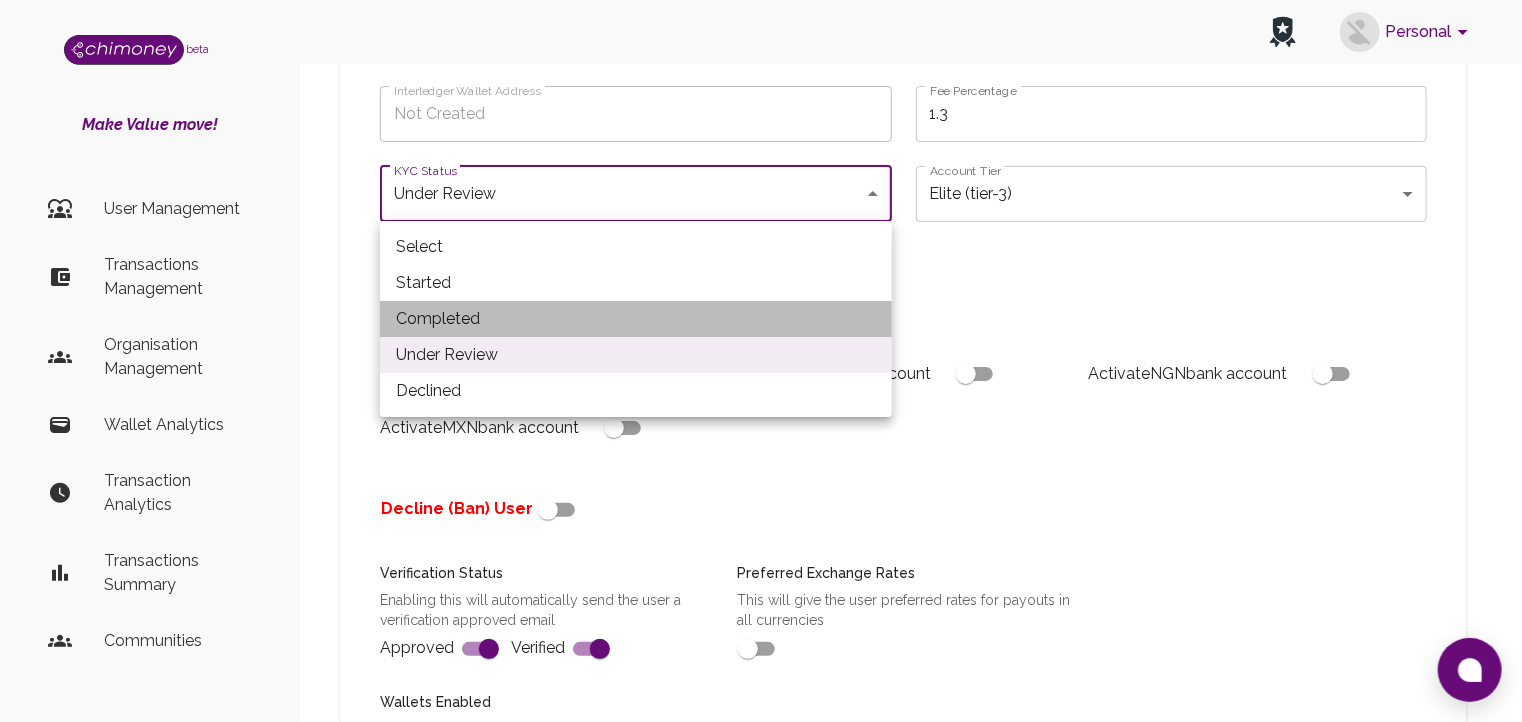 click on "Completed" at bounding box center (636, 319) 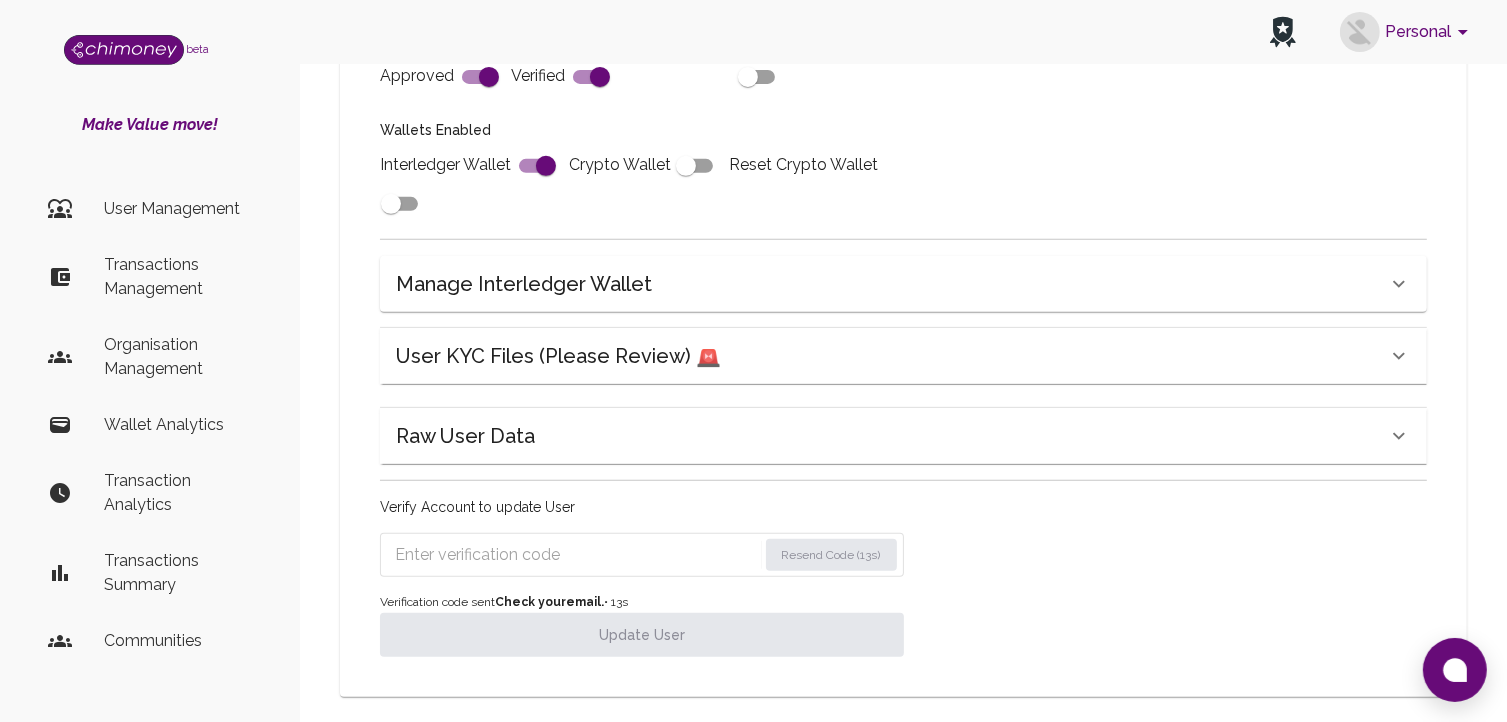 scroll, scrollTop: 859, scrollLeft: 0, axis: vertical 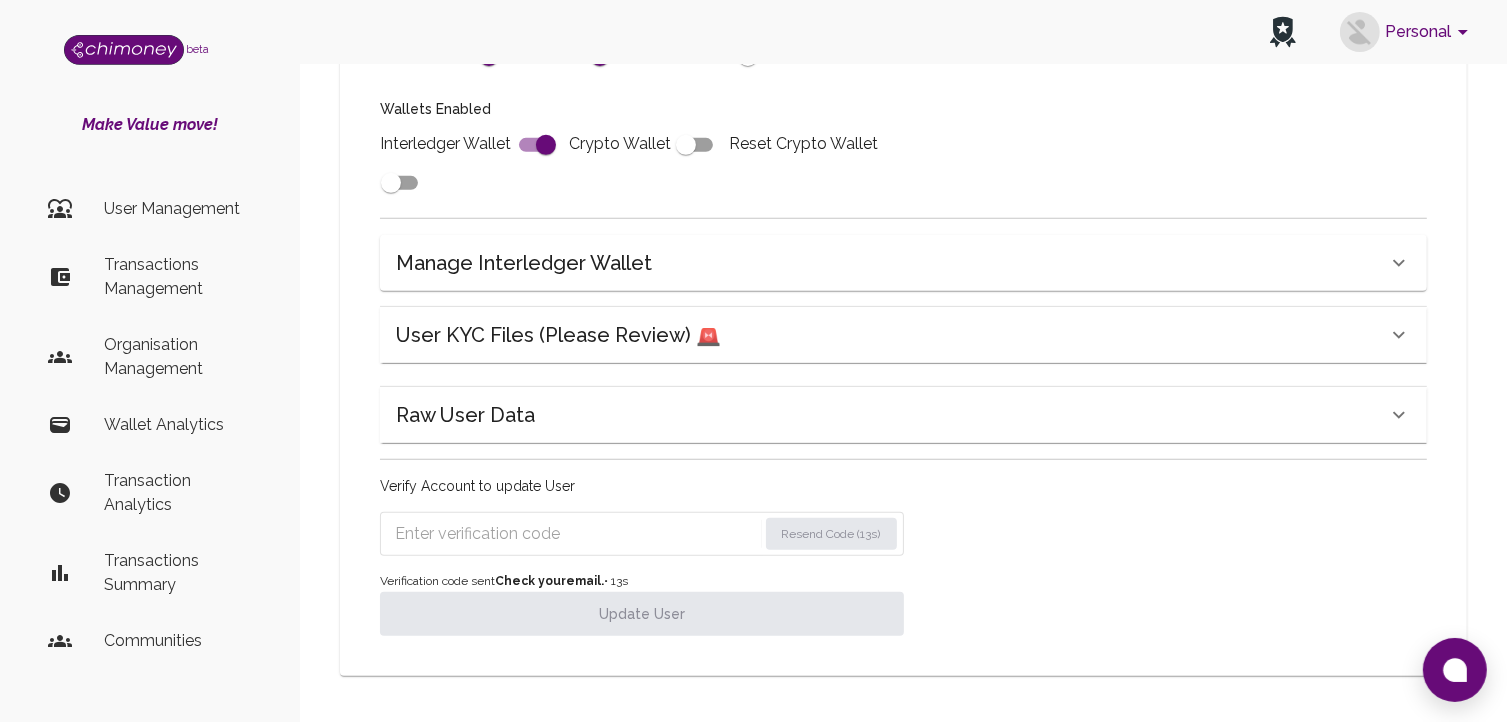 click at bounding box center (576, 534) 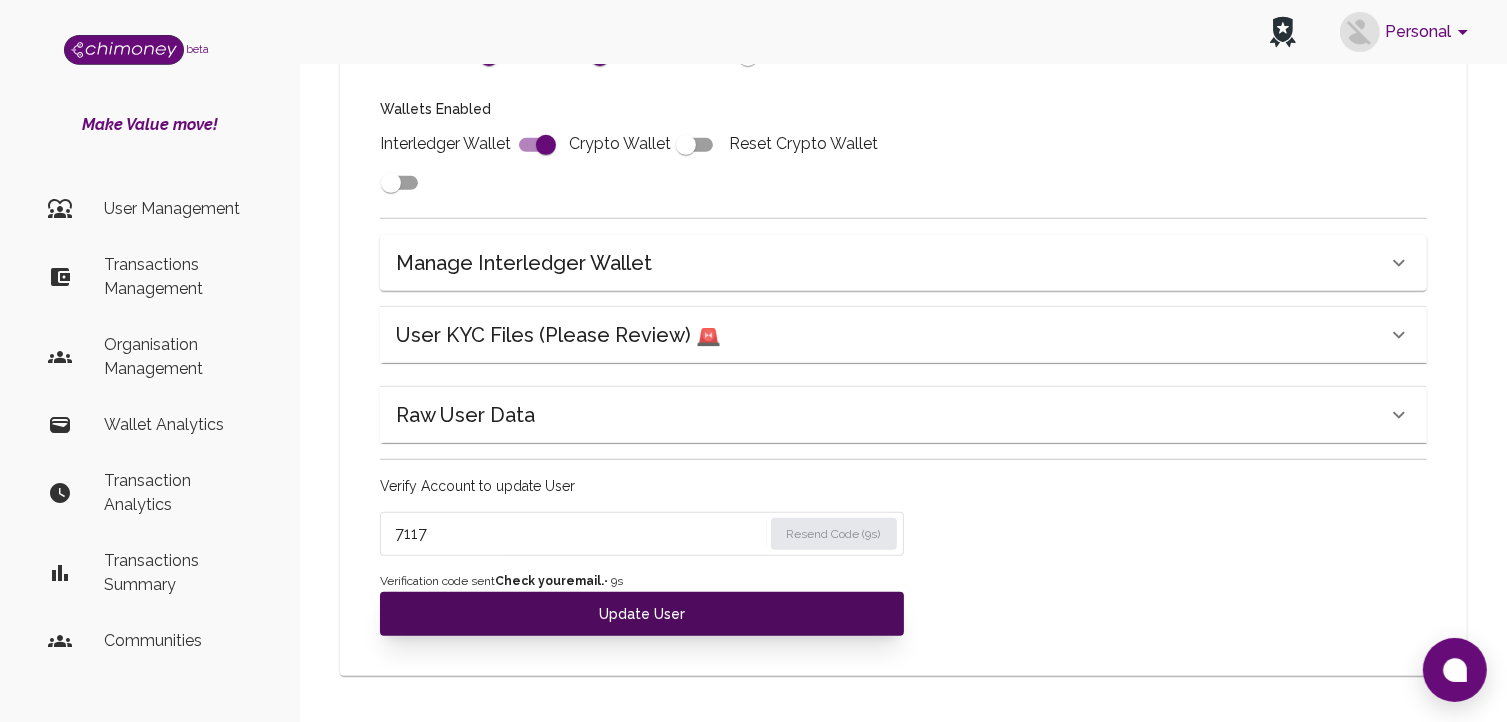 type on "7117" 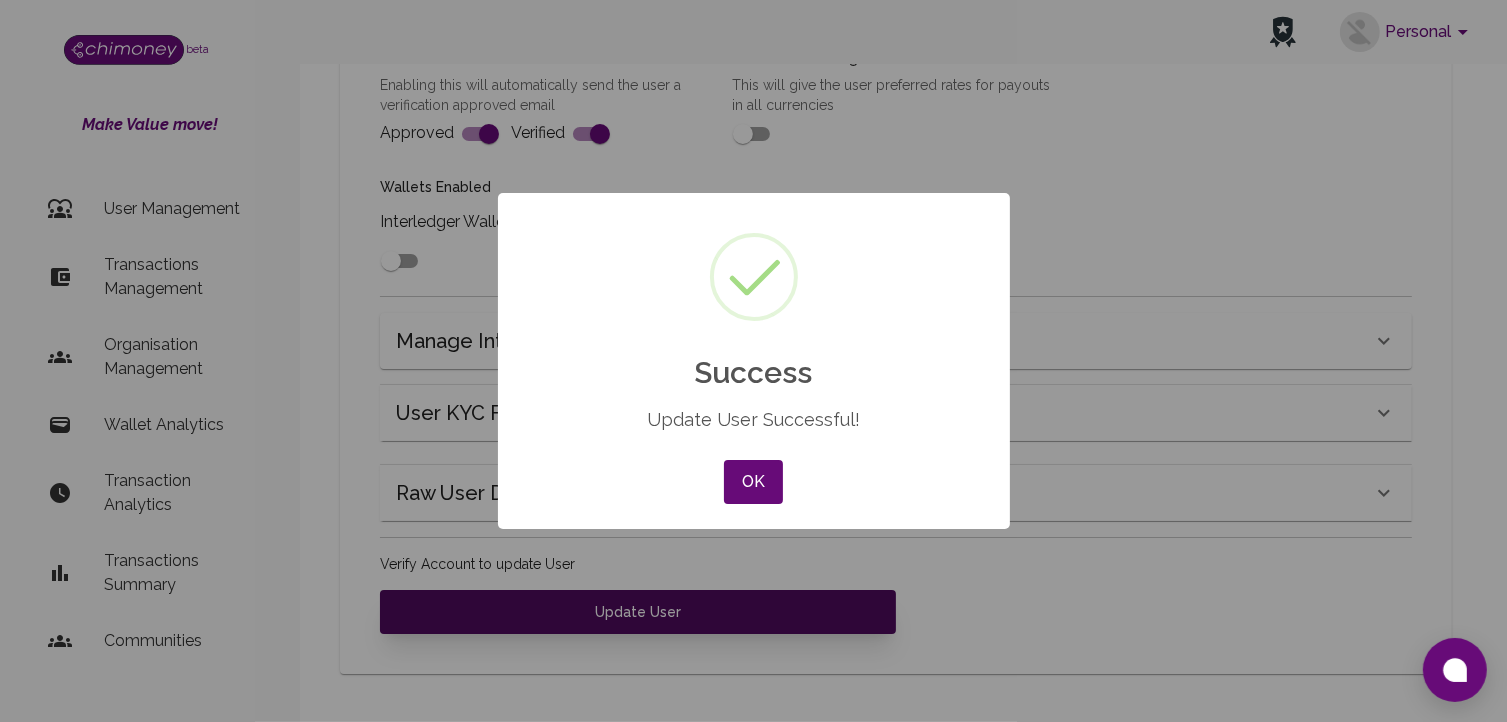 scroll, scrollTop: 780, scrollLeft: 0, axis: vertical 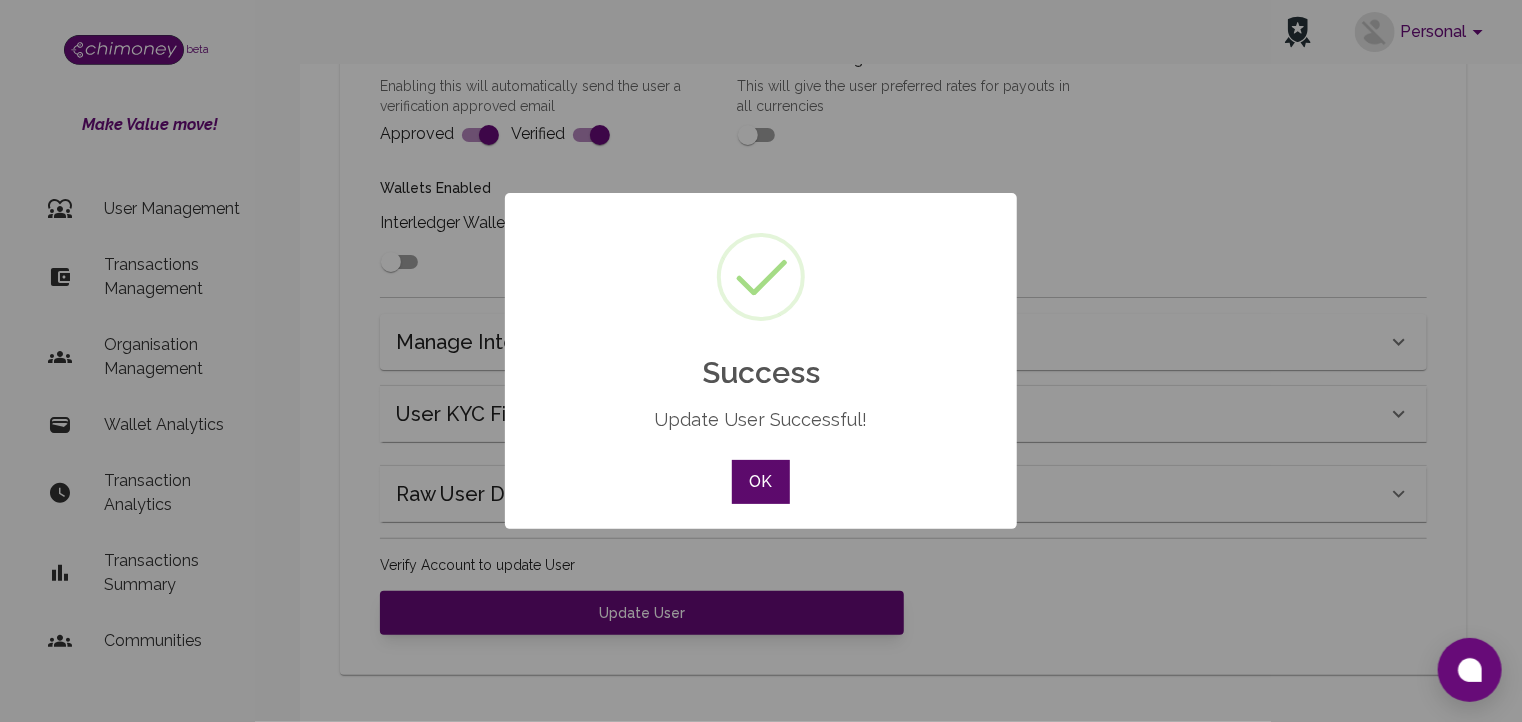 click on "OK" at bounding box center (761, 482) 